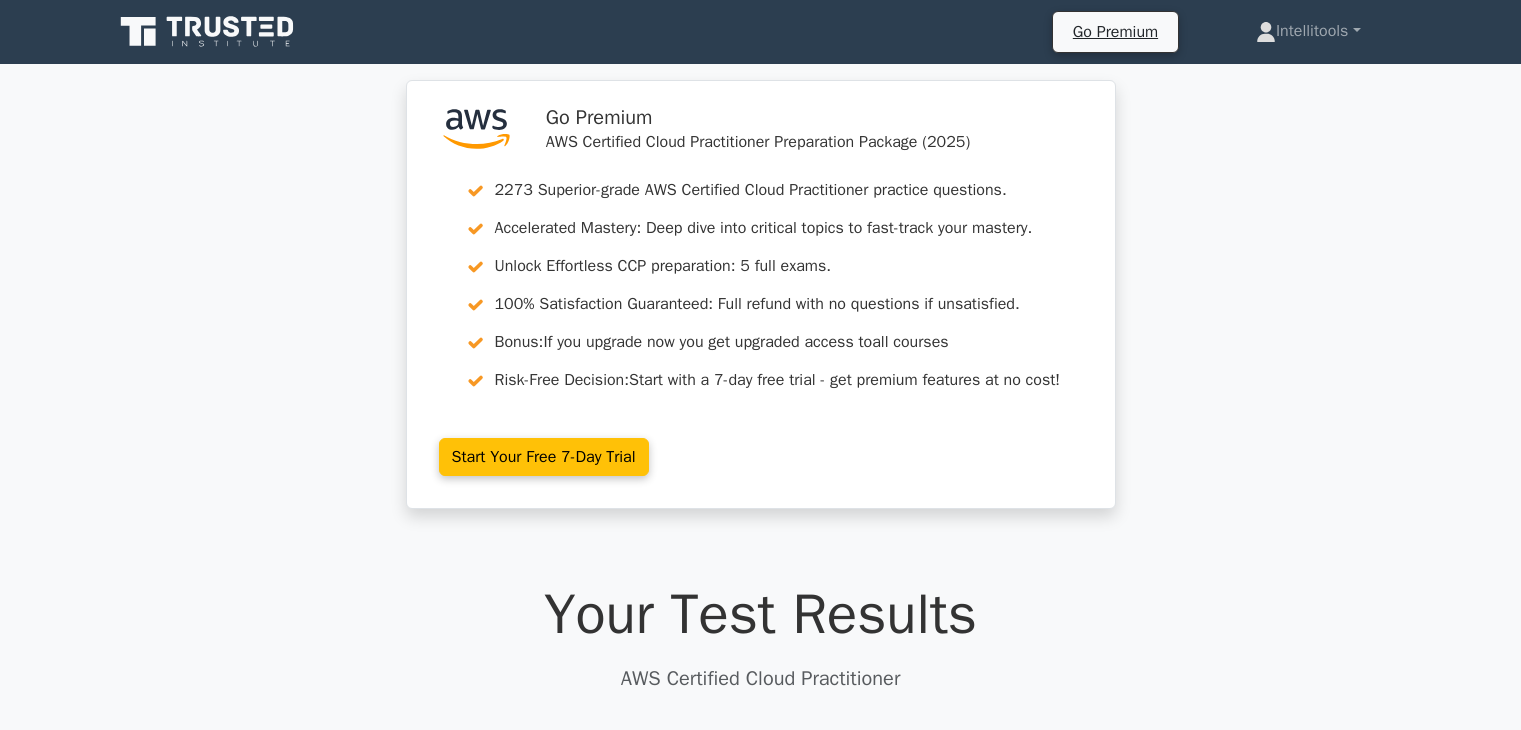 scroll, scrollTop: 4300, scrollLeft: 0, axis: vertical 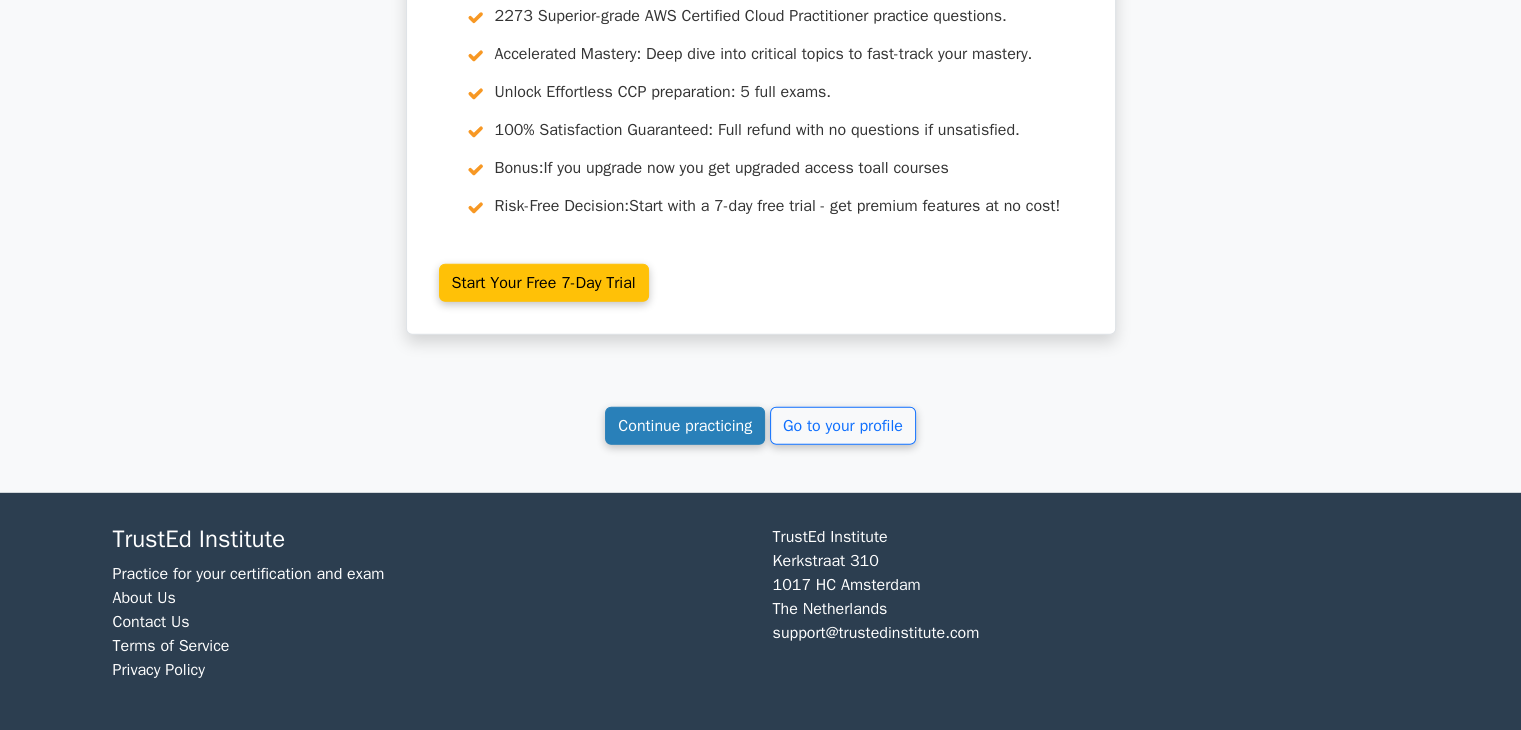click on "Continue practicing" at bounding box center [685, 426] 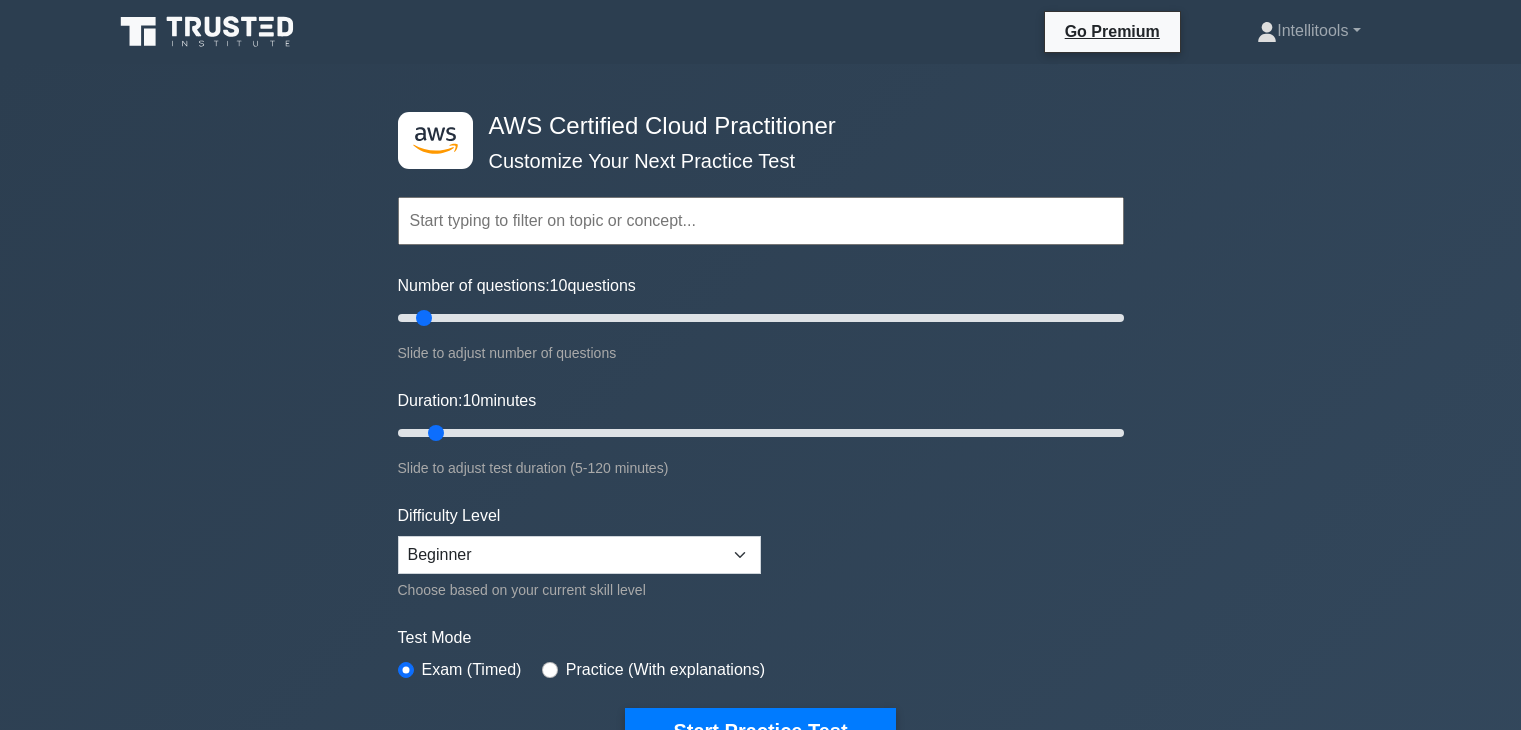 scroll, scrollTop: 0, scrollLeft: 0, axis: both 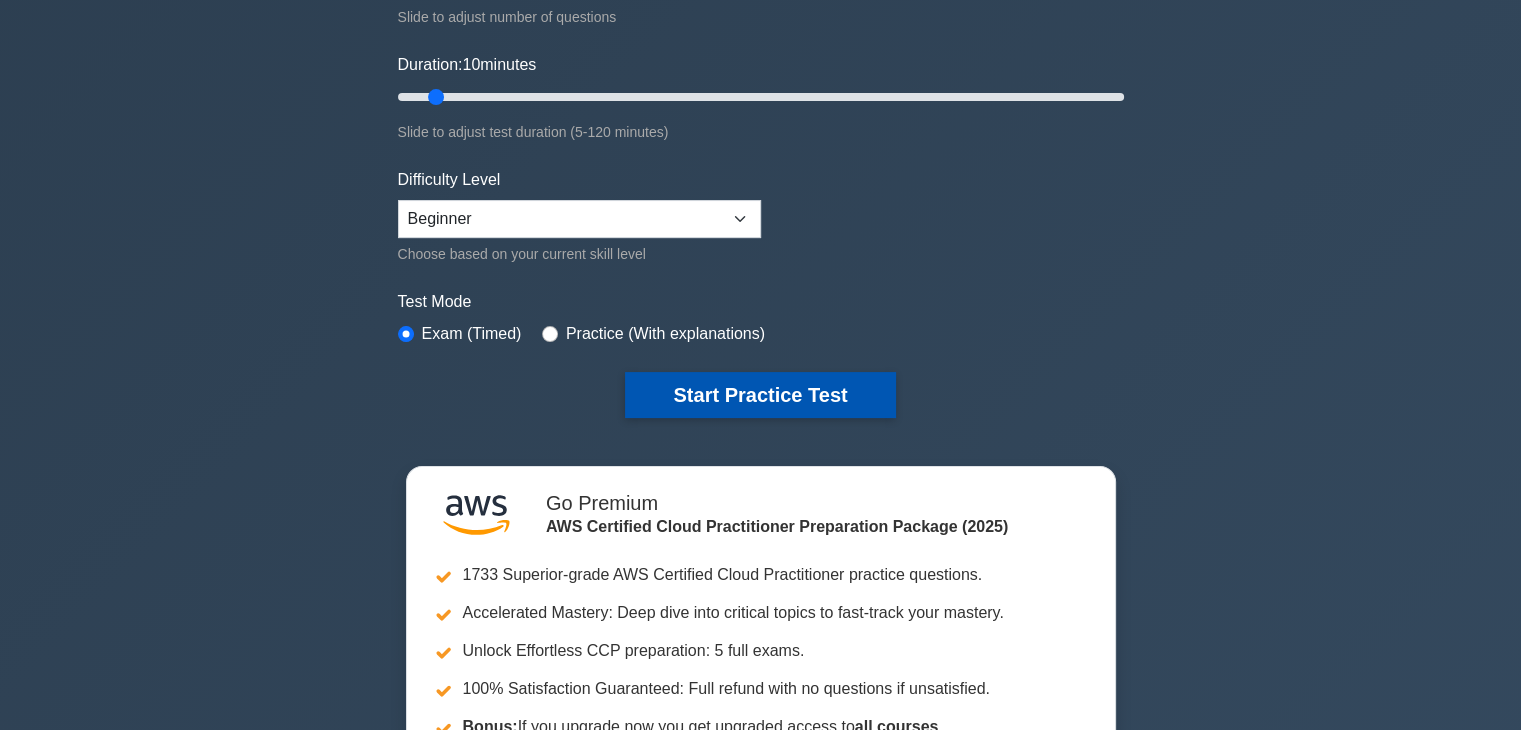 click on "Start Practice Test" at bounding box center [760, 395] 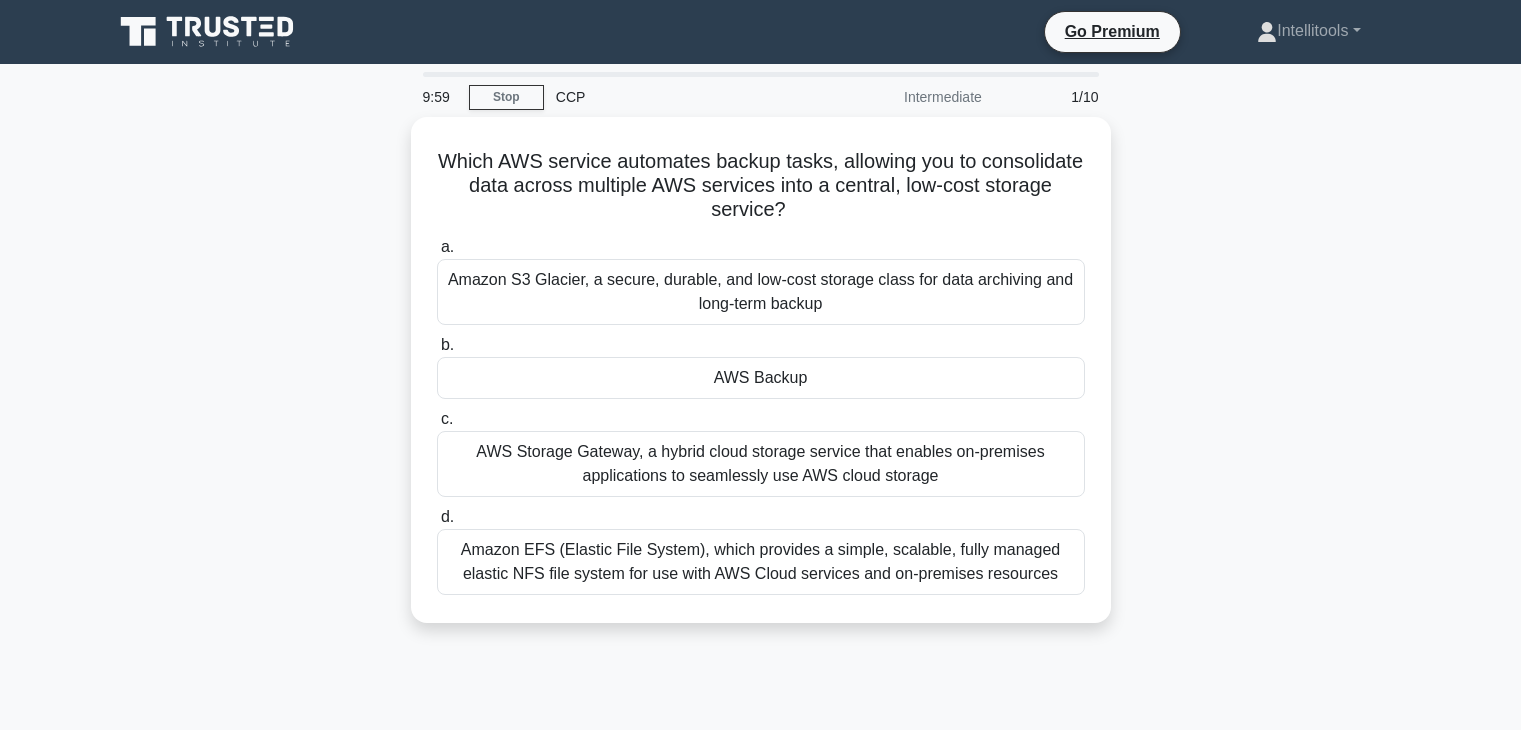 scroll, scrollTop: 0, scrollLeft: 0, axis: both 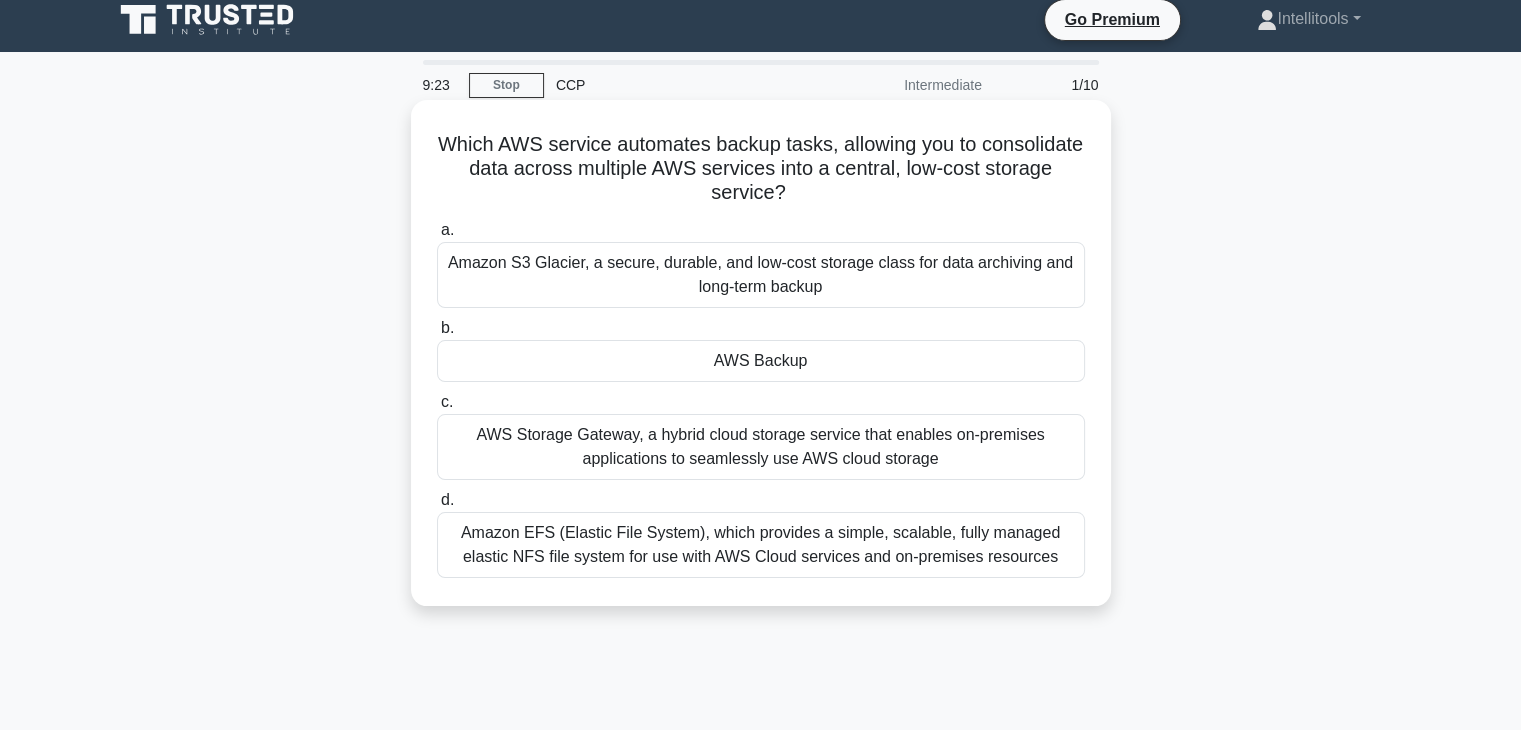 drag, startPoint x: 841, startPoint y: 220, endPoint x: 804, endPoint y: 220, distance: 37 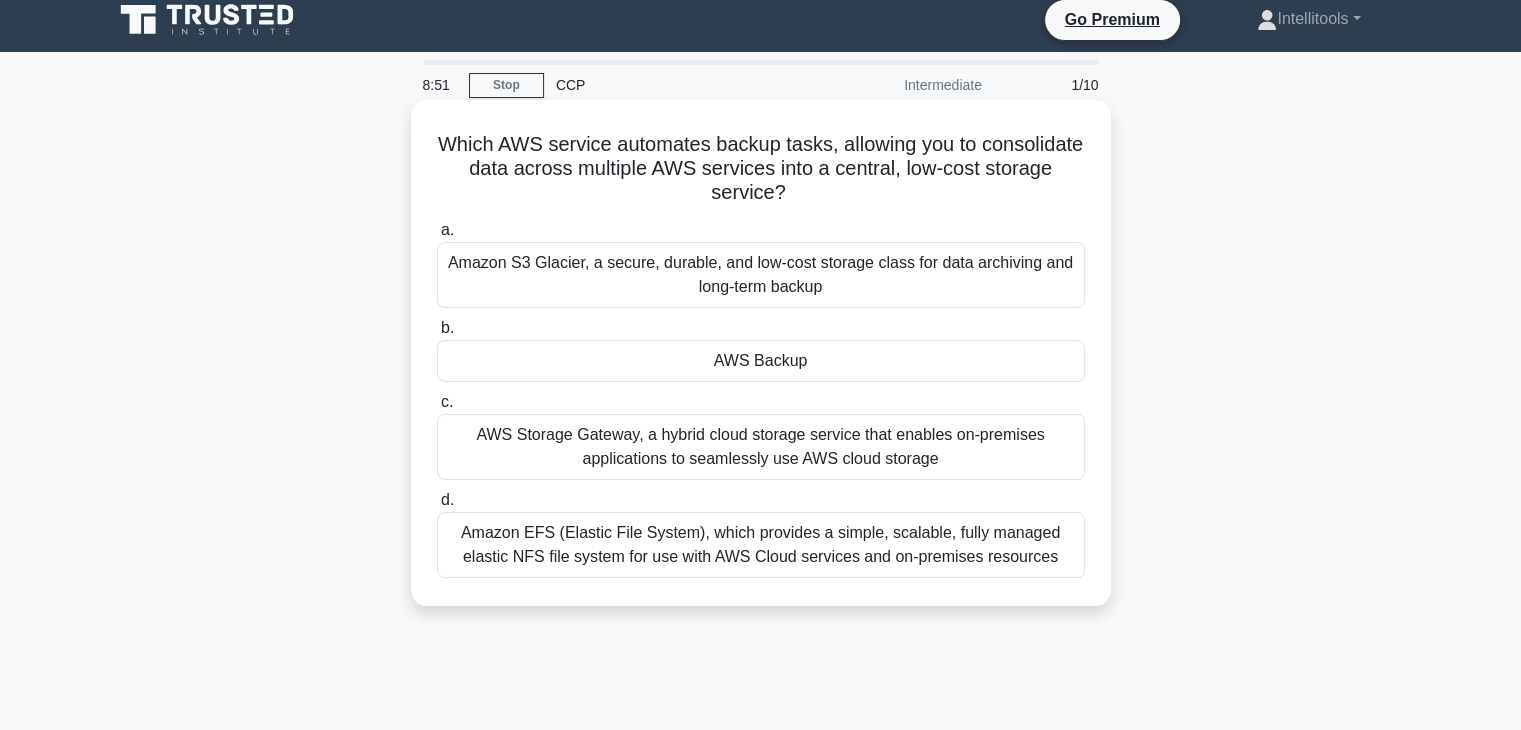 scroll, scrollTop: 0, scrollLeft: 0, axis: both 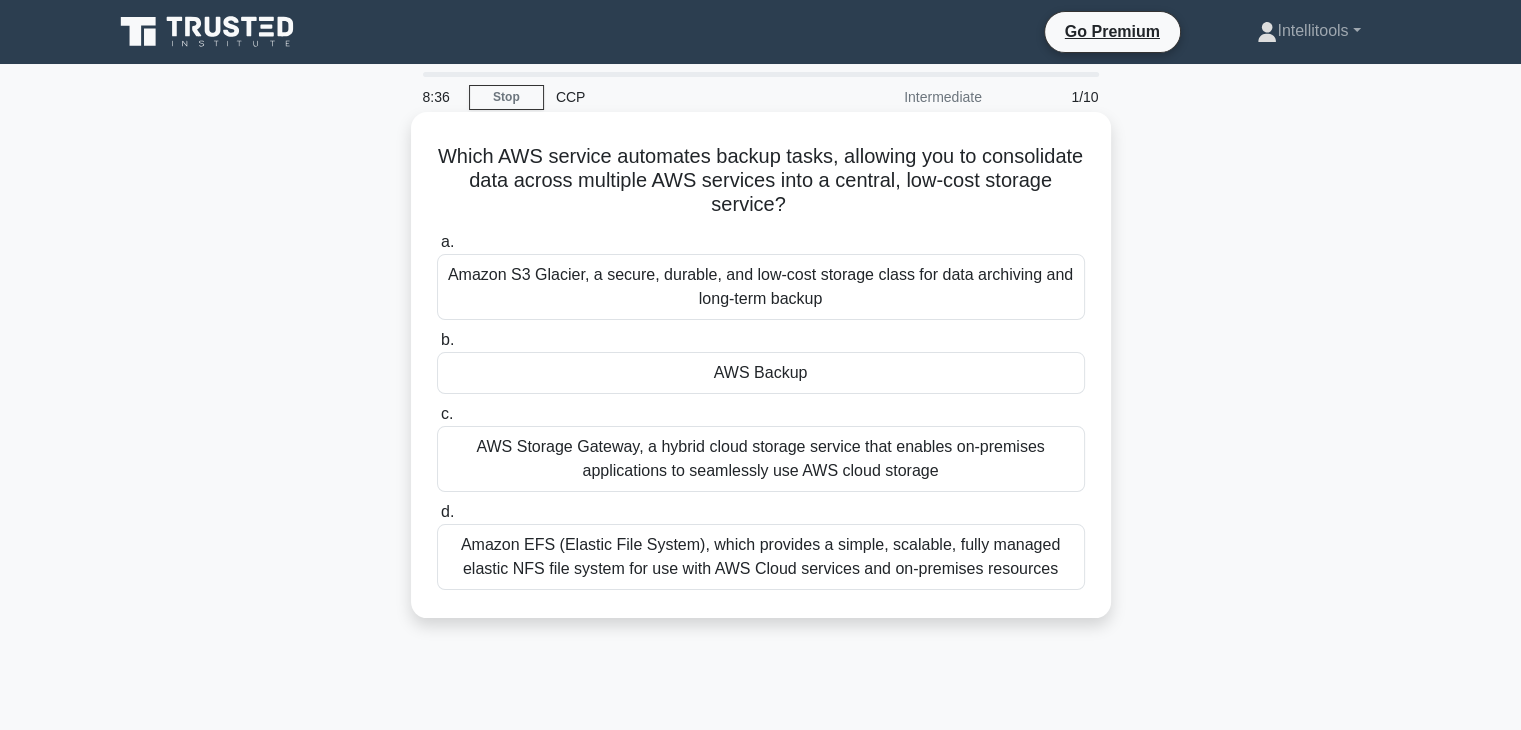 click on "AWS Backup" at bounding box center [761, 373] 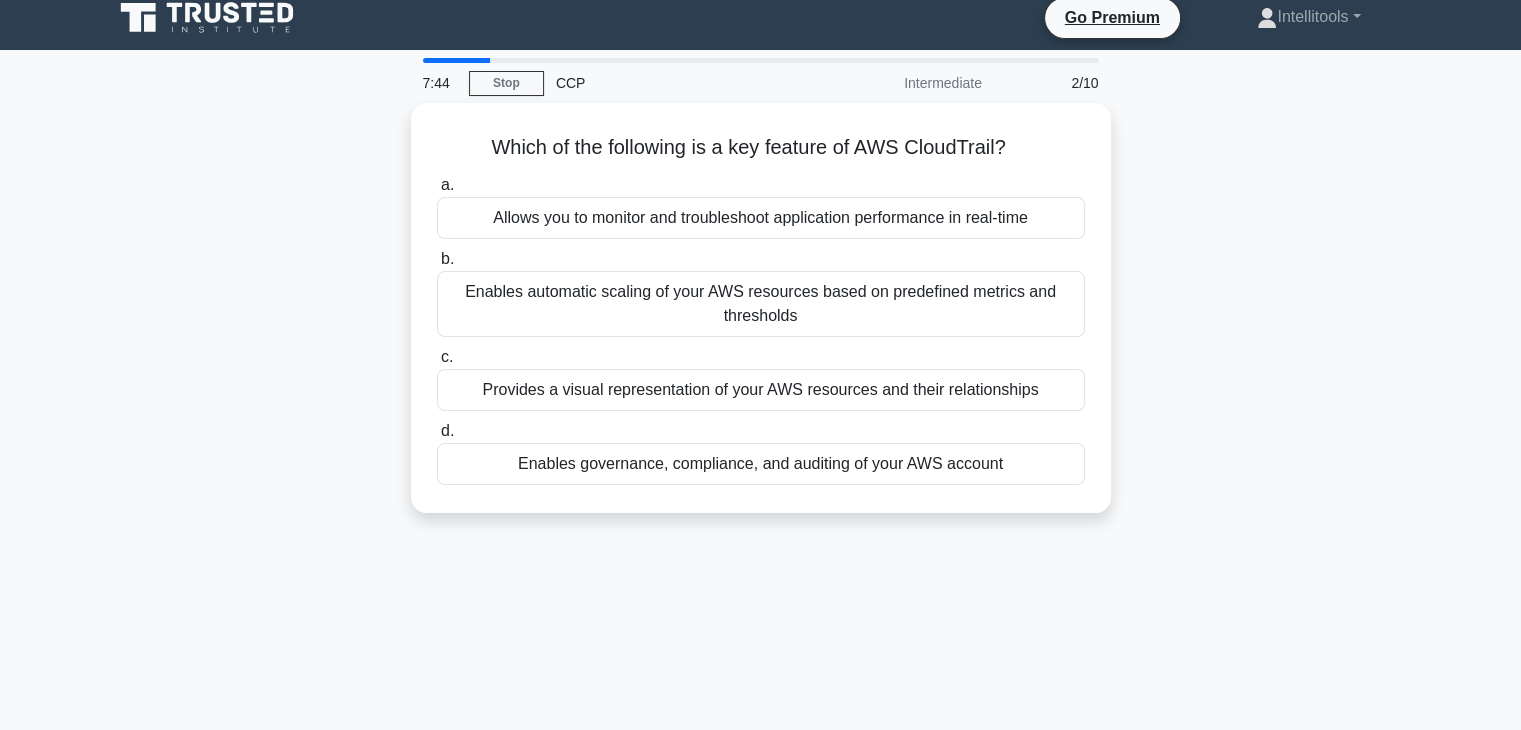 scroll, scrollTop: 0, scrollLeft: 0, axis: both 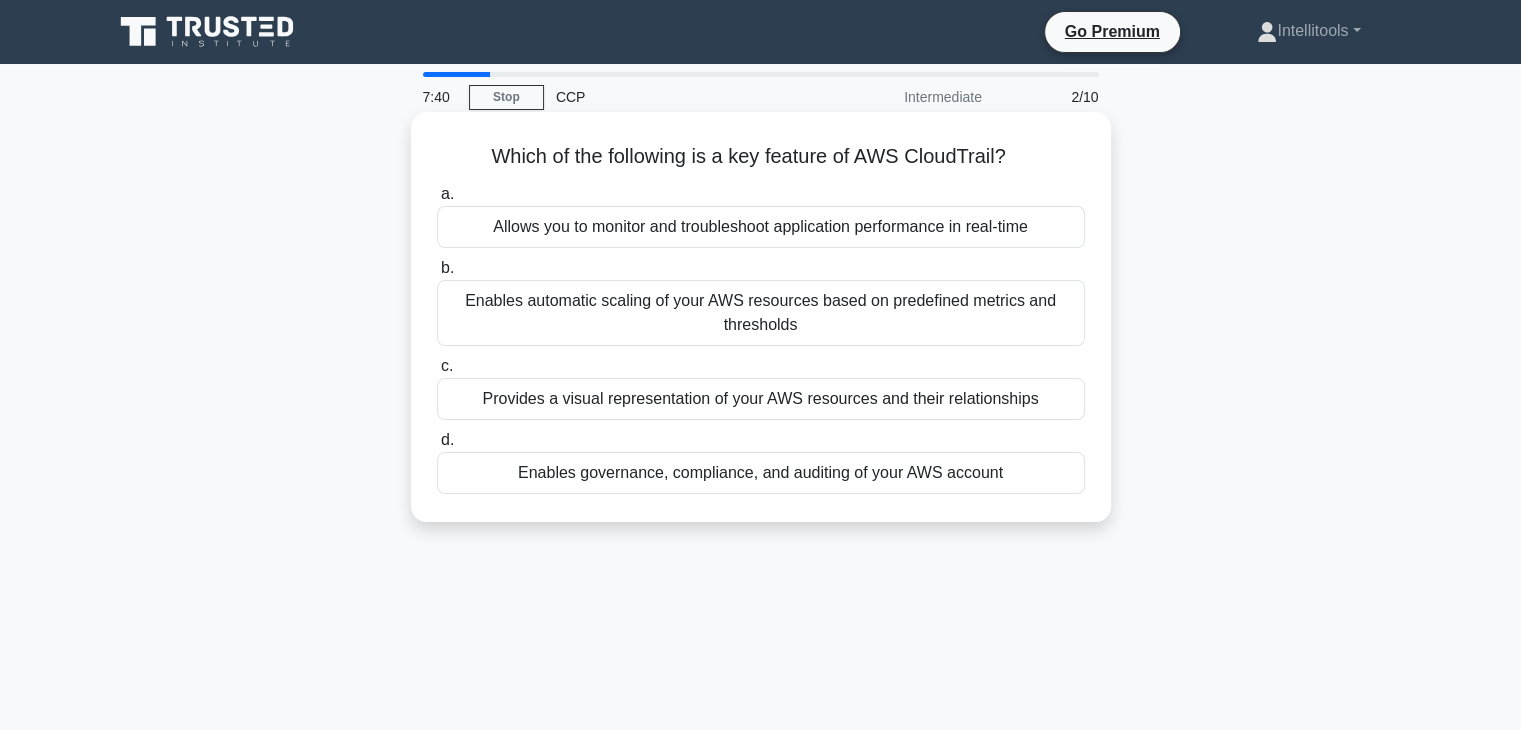 click on "Allows you to monitor and troubleshoot application performance in real-time" at bounding box center [761, 227] 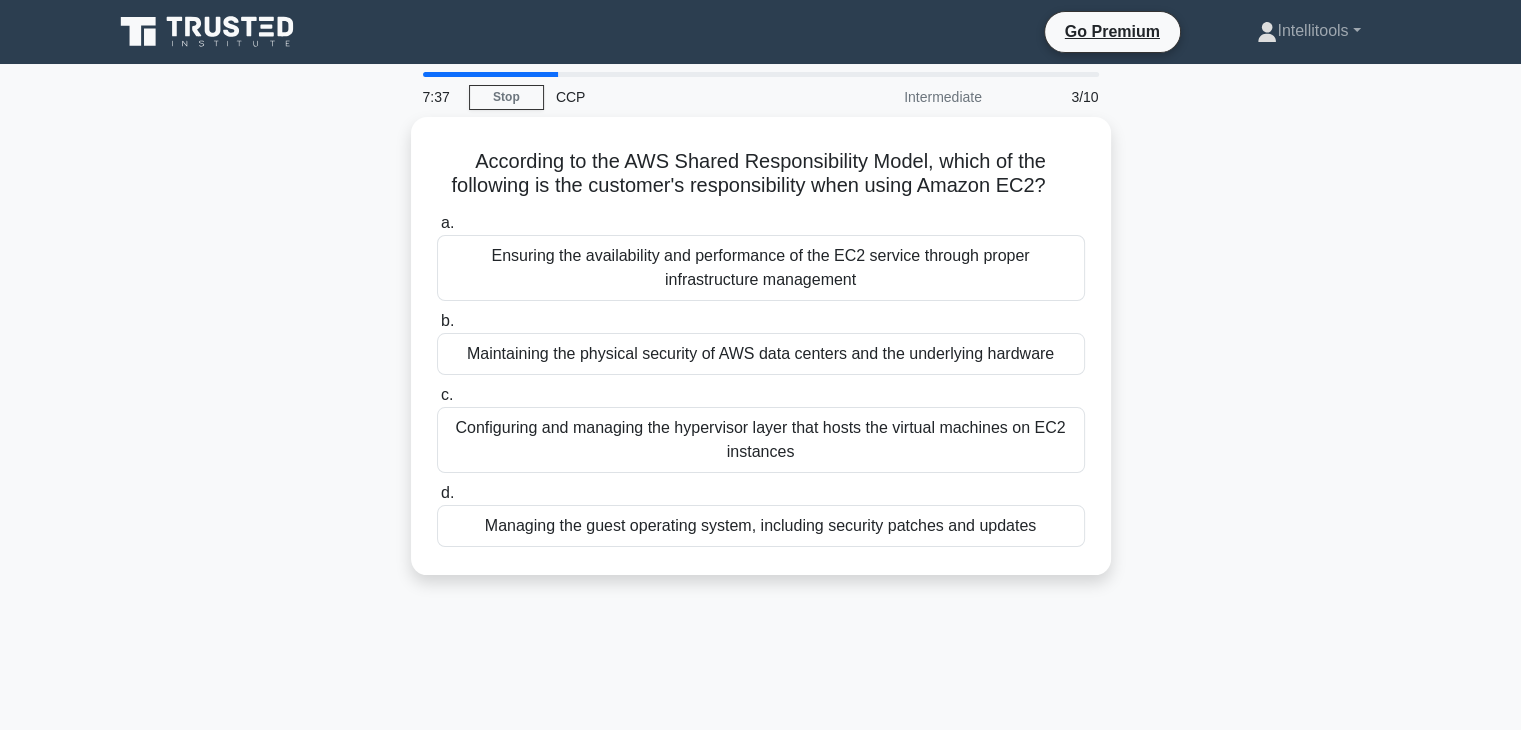 scroll, scrollTop: 0, scrollLeft: 0, axis: both 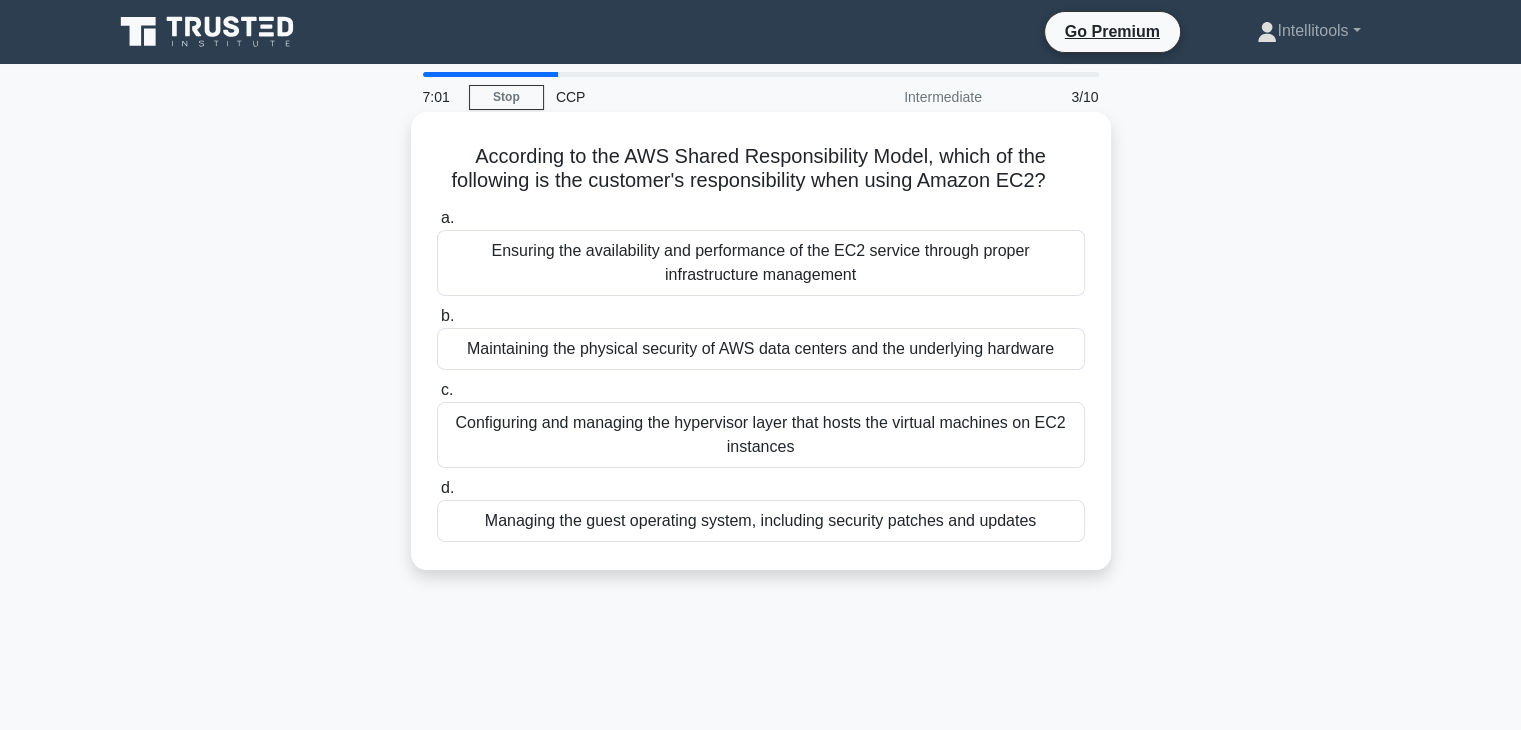 click on "Managing the guest operating system, including security patches and updates" at bounding box center (761, 521) 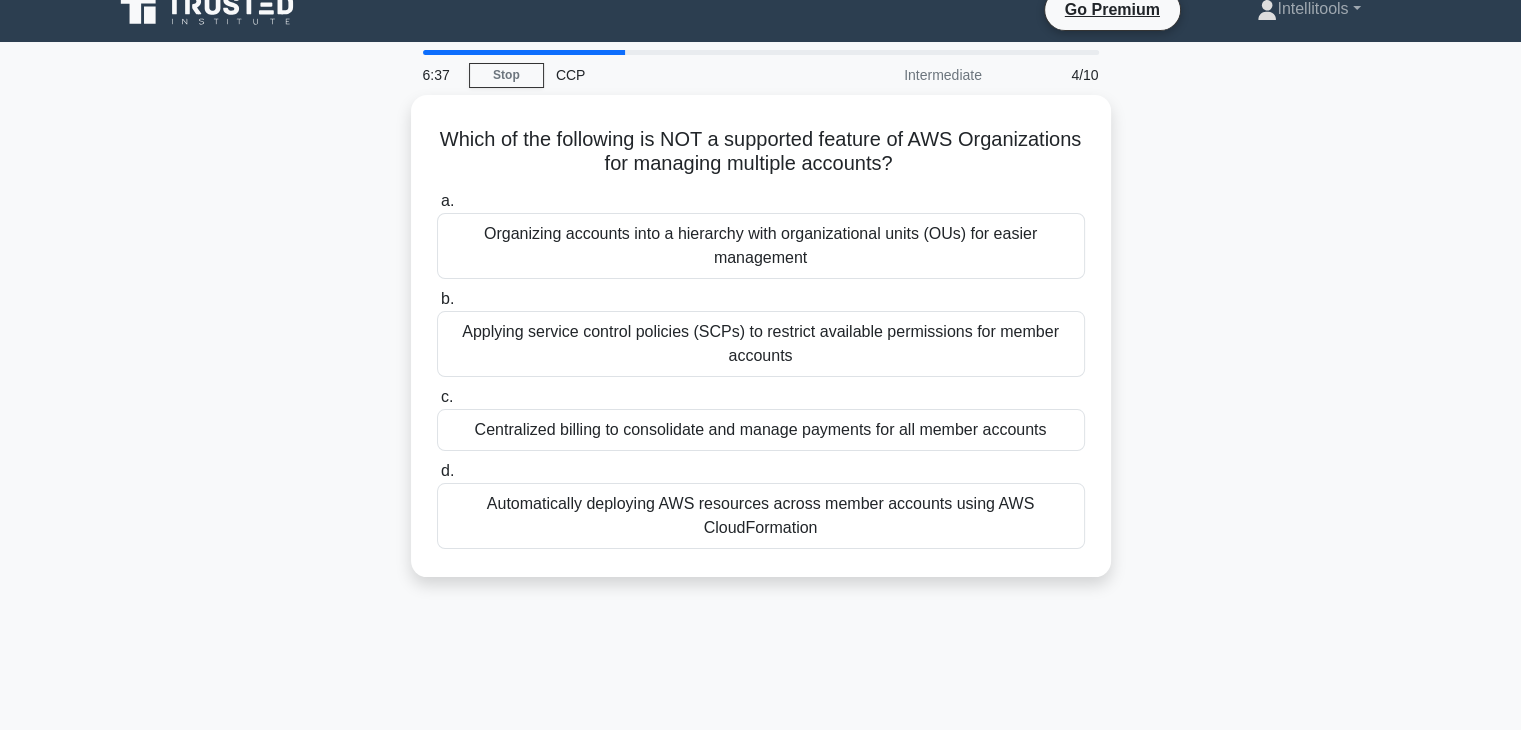 scroll, scrollTop: 24, scrollLeft: 0, axis: vertical 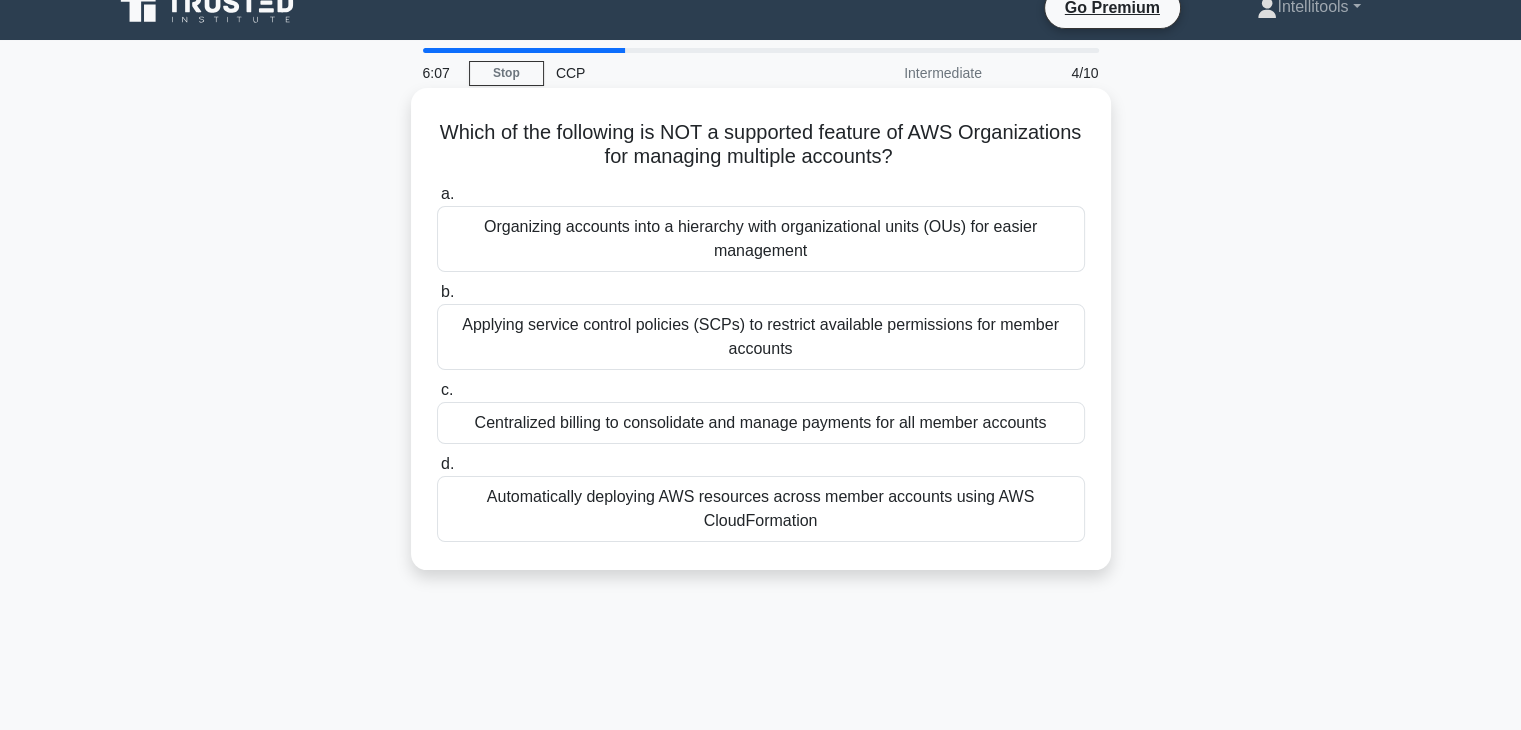 click on "Organizing accounts into a hierarchy with organizational units (OUs) for easier management" at bounding box center (761, 239) 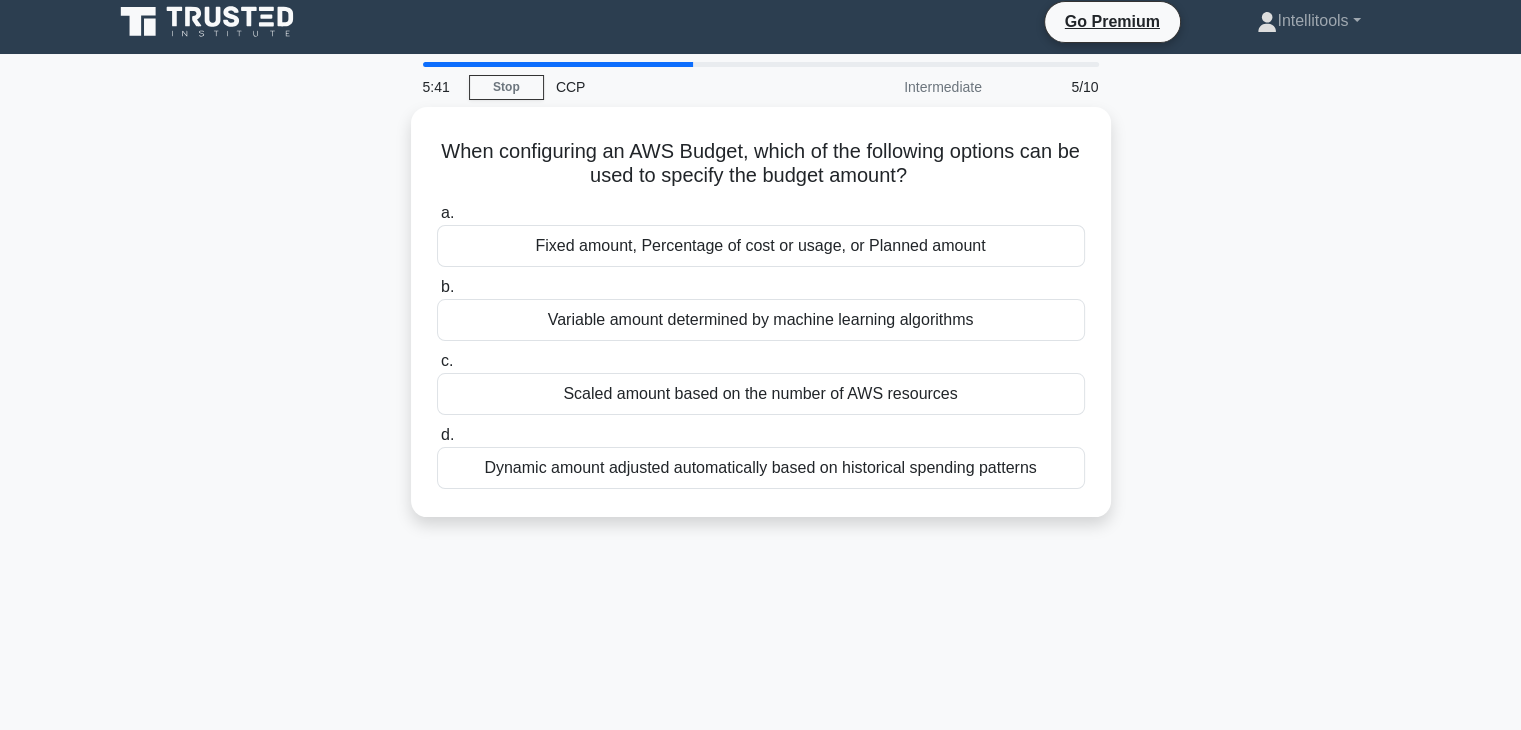 scroll, scrollTop: 12, scrollLeft: 0, axis: vertical 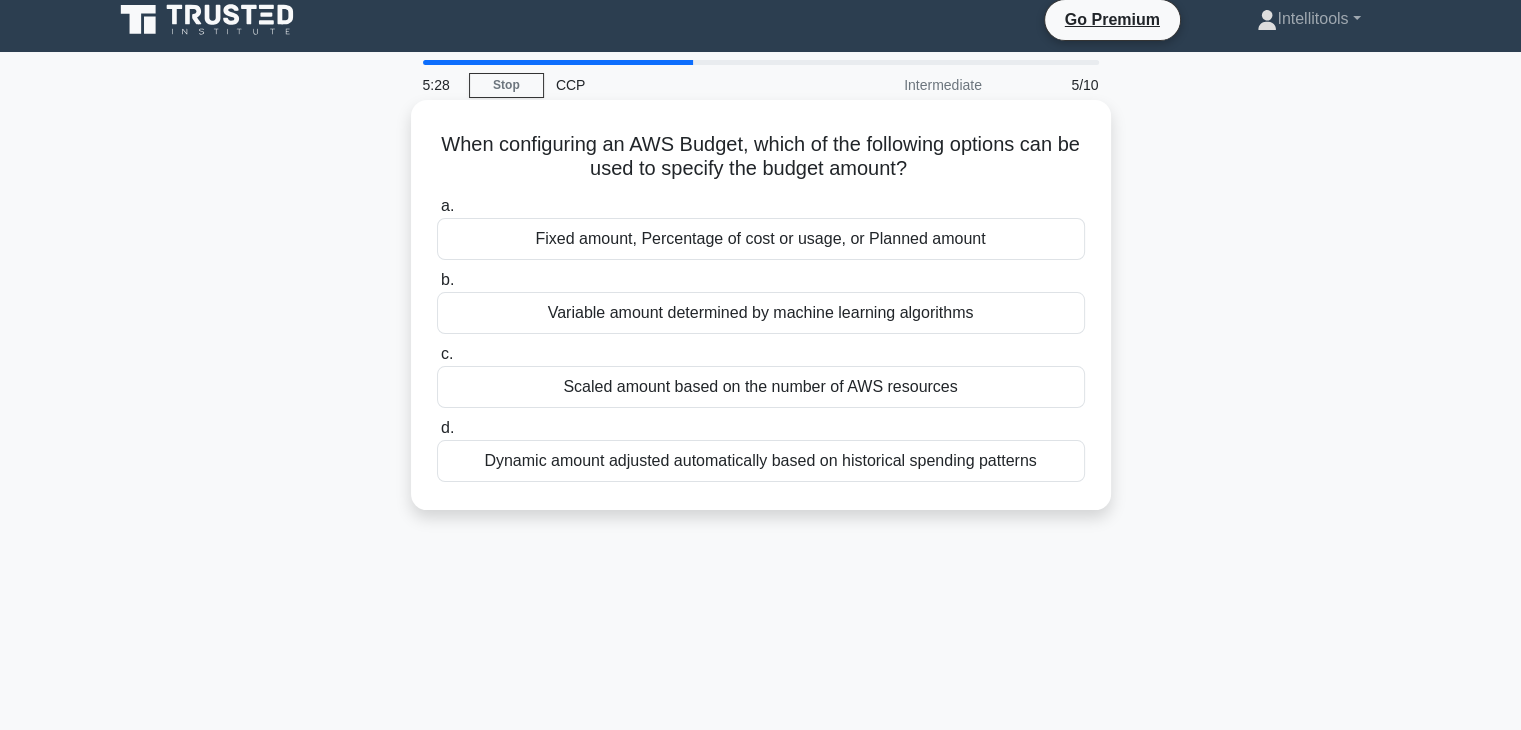 click on "Fixed amount, Percentage of cost or usage, or Planned amount" at bounding box center [761, 239] 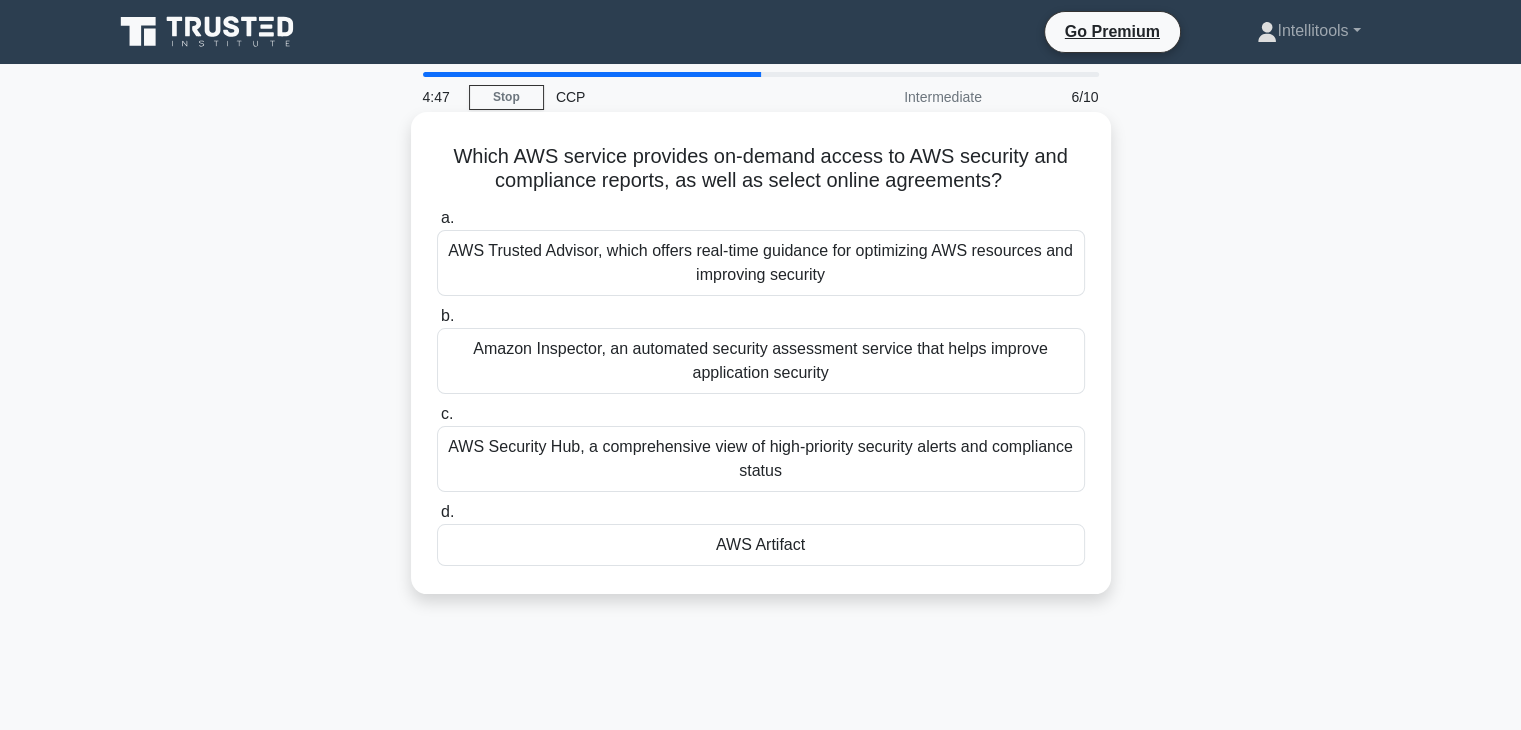 scroll, scrollTop: 0, scrollLeft: 0, axis: both 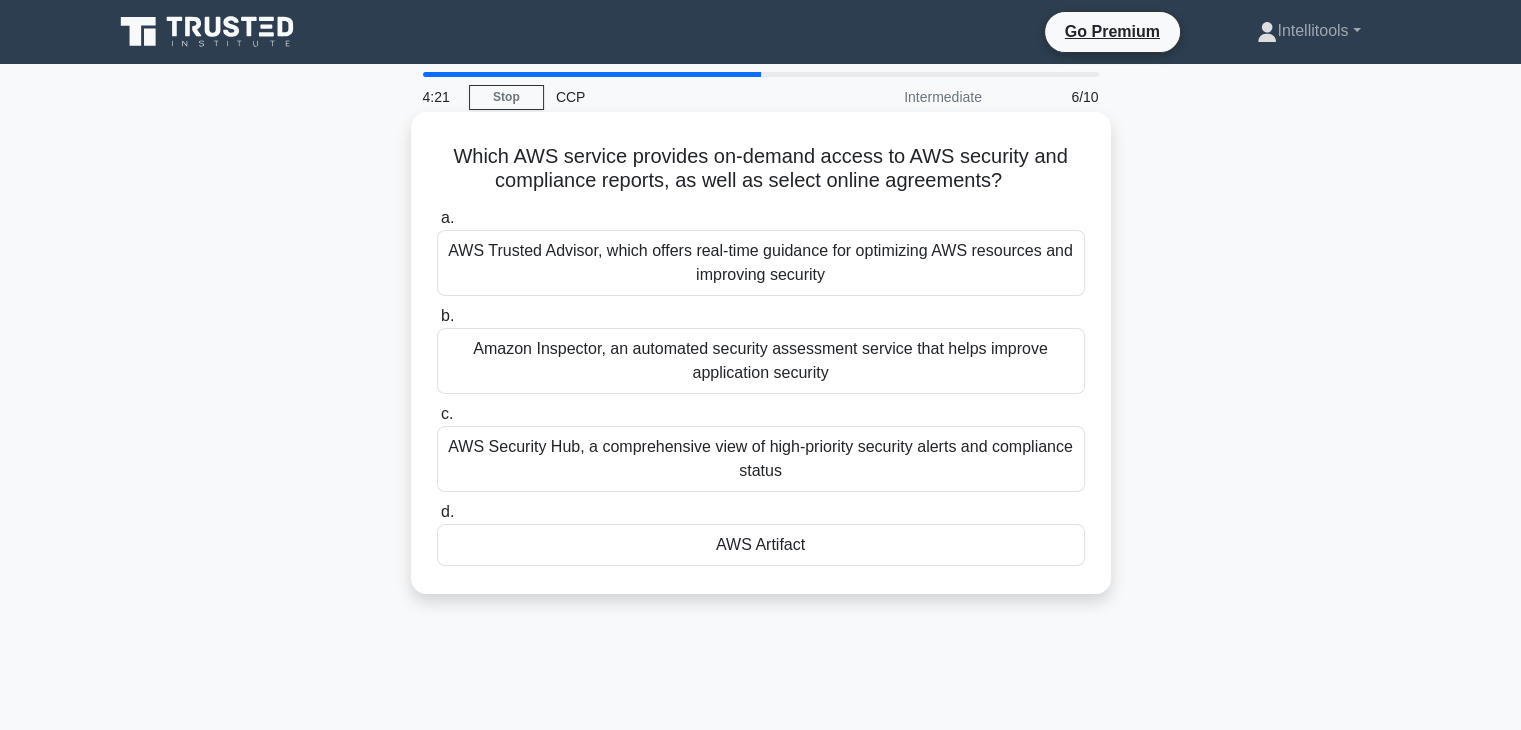 click on "AWS Artifact" at bounding box center (761, 545) 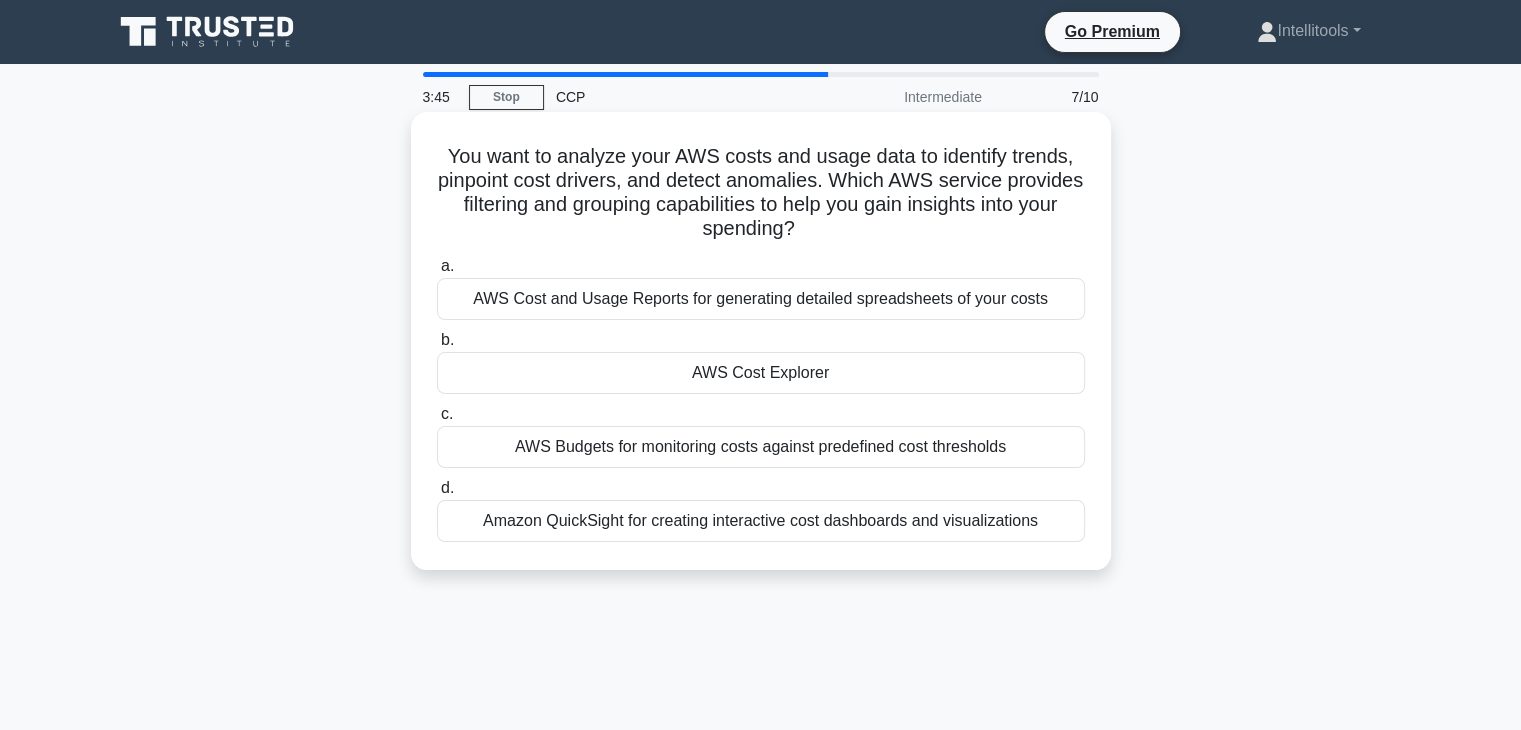 click on "AWS Cost Explorer" at bounding box center [761, 373] 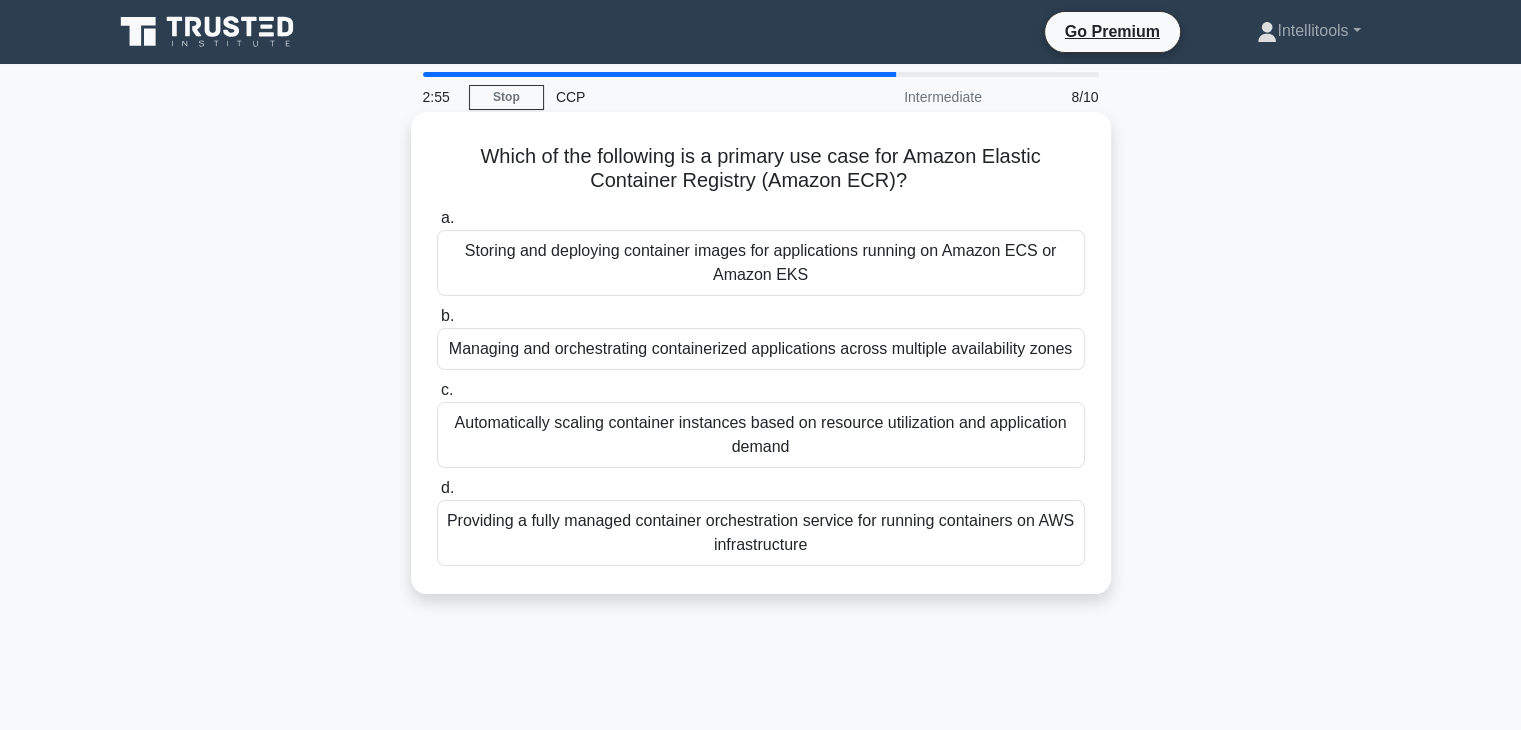 click on "Providing a fully managed container orchestration service for running containers on AWS infrastructure" at bounding box center [761, 533] 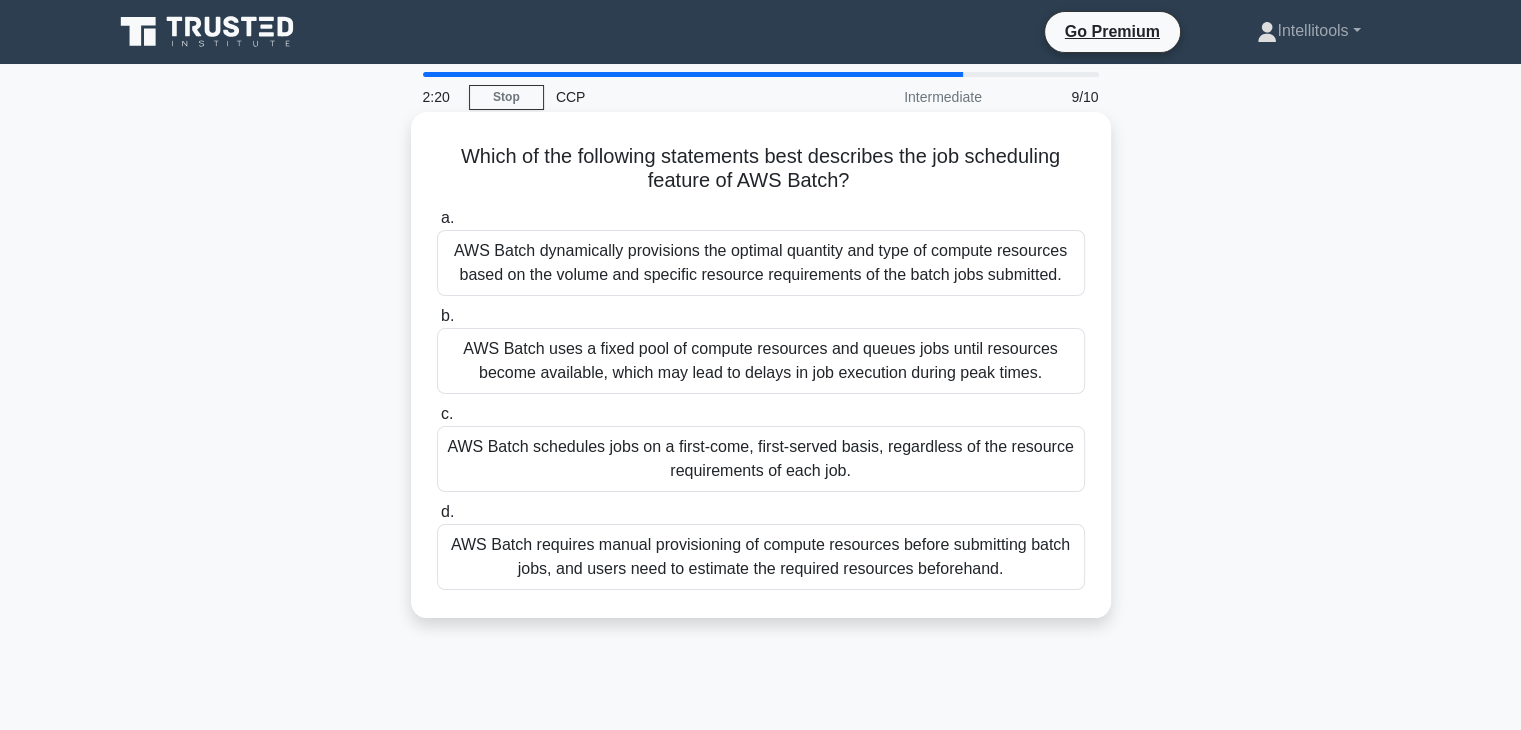 click on "a.
AWS Batch dynamically provisions the optimal quantity and type of compute resources based on the volume and specific resource requirements of the batch jobs submitted.
b.
c. d." at bounding box center [761, 398] 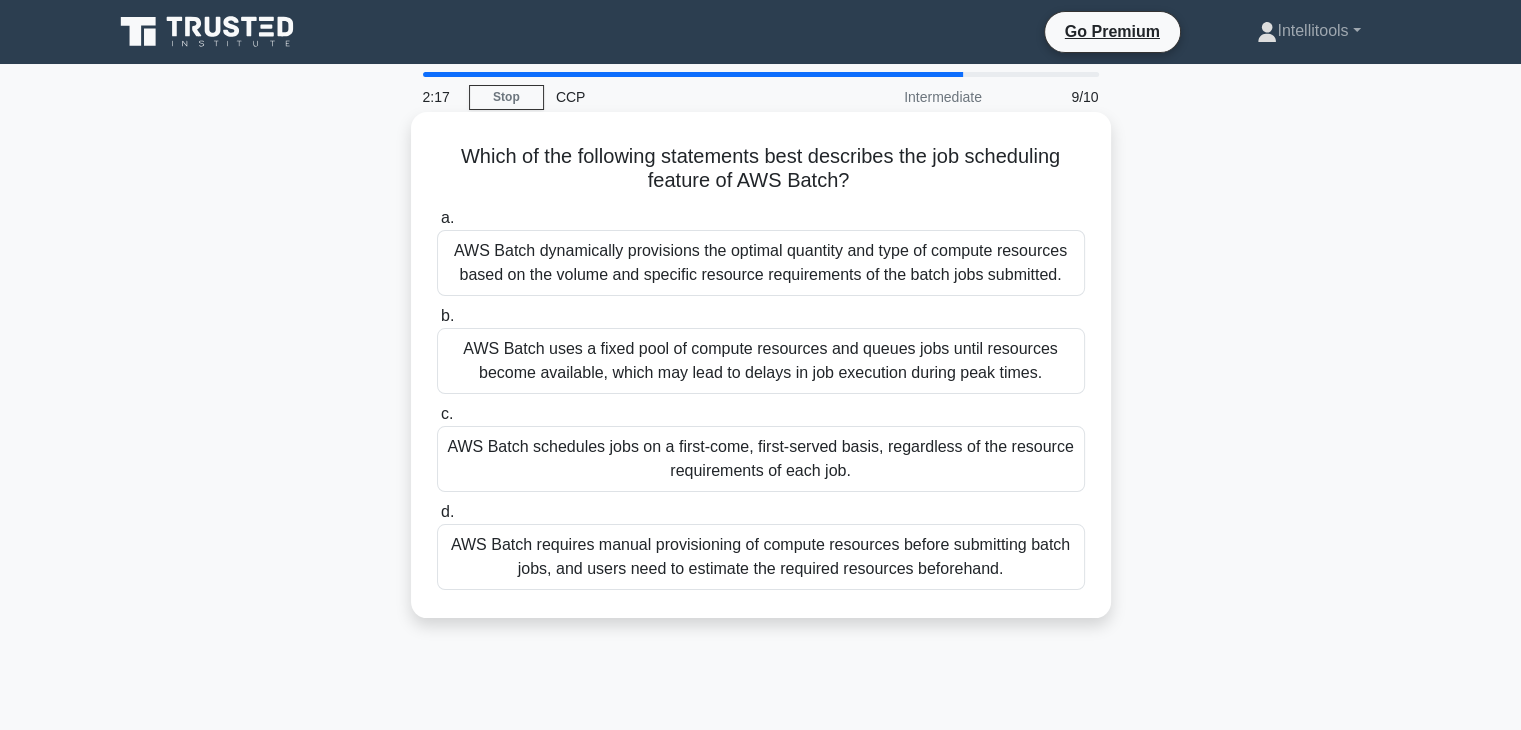 click on "AWS Batch schedules jobs on a first-come, first-served basis, regardless of the resource requirements of each job." at bounding box center (761, 459) 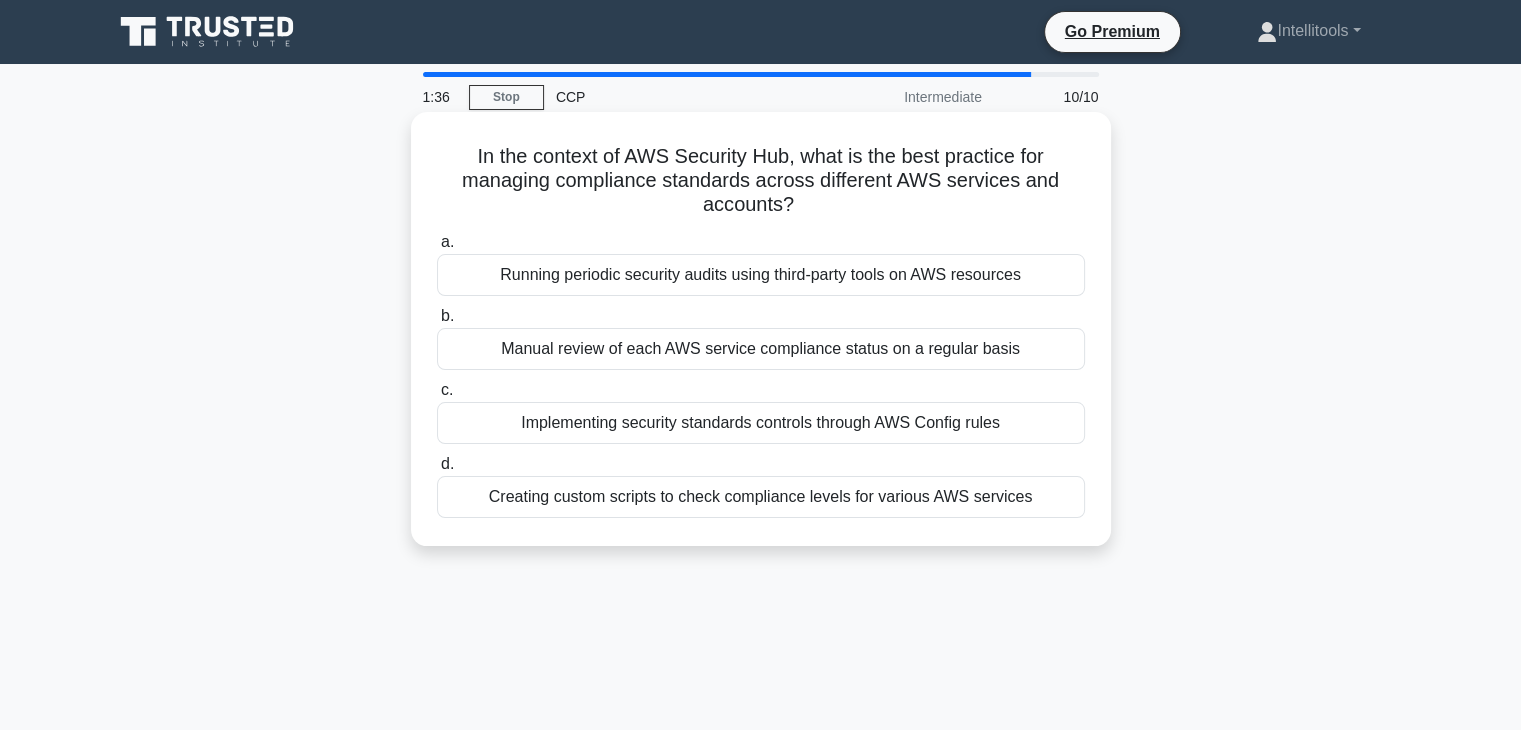 click on "Running periodic security audits using third-party tools on AWS resources" at bounding box center [761, 275] 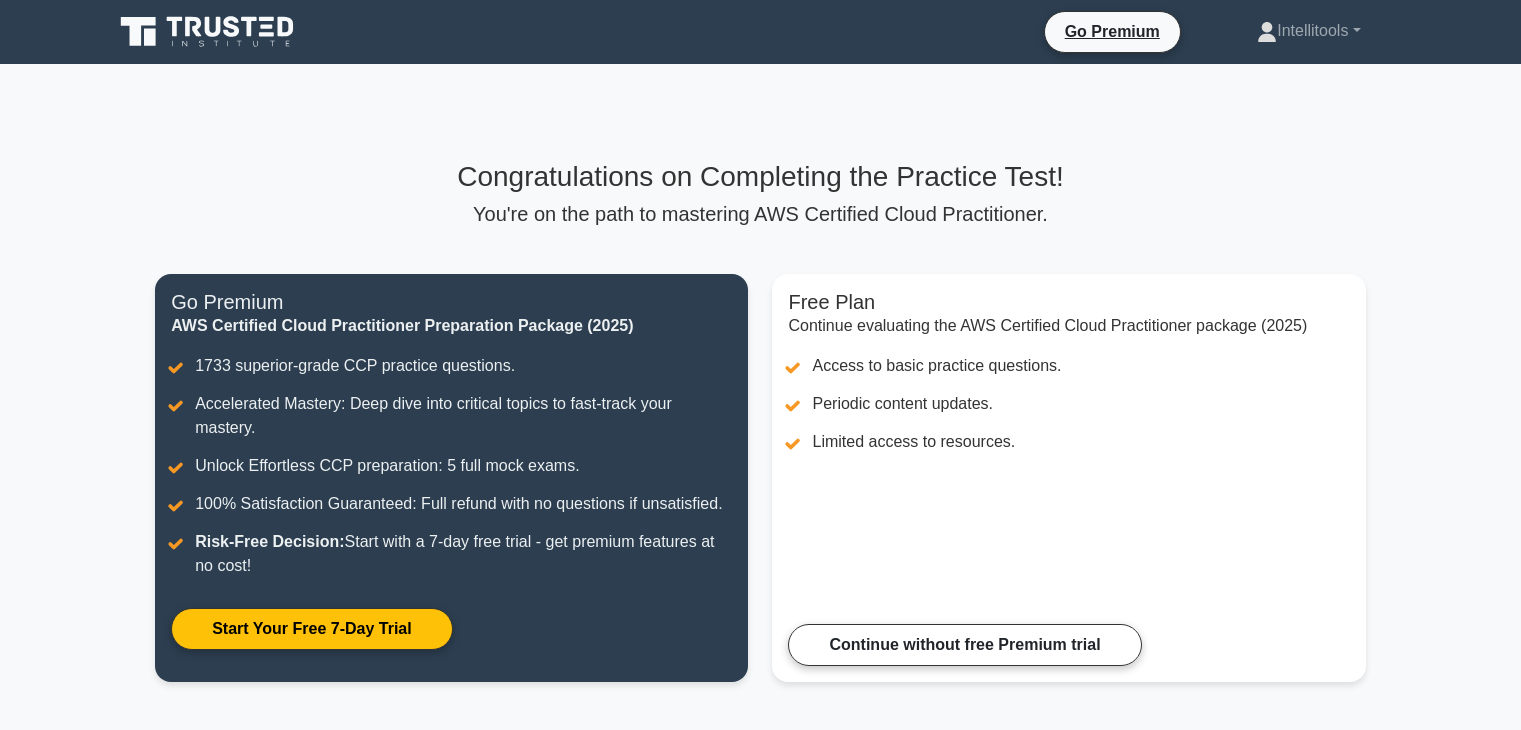 scroll, scrollTop: 292, scrollLeft: 0, axis: vertical 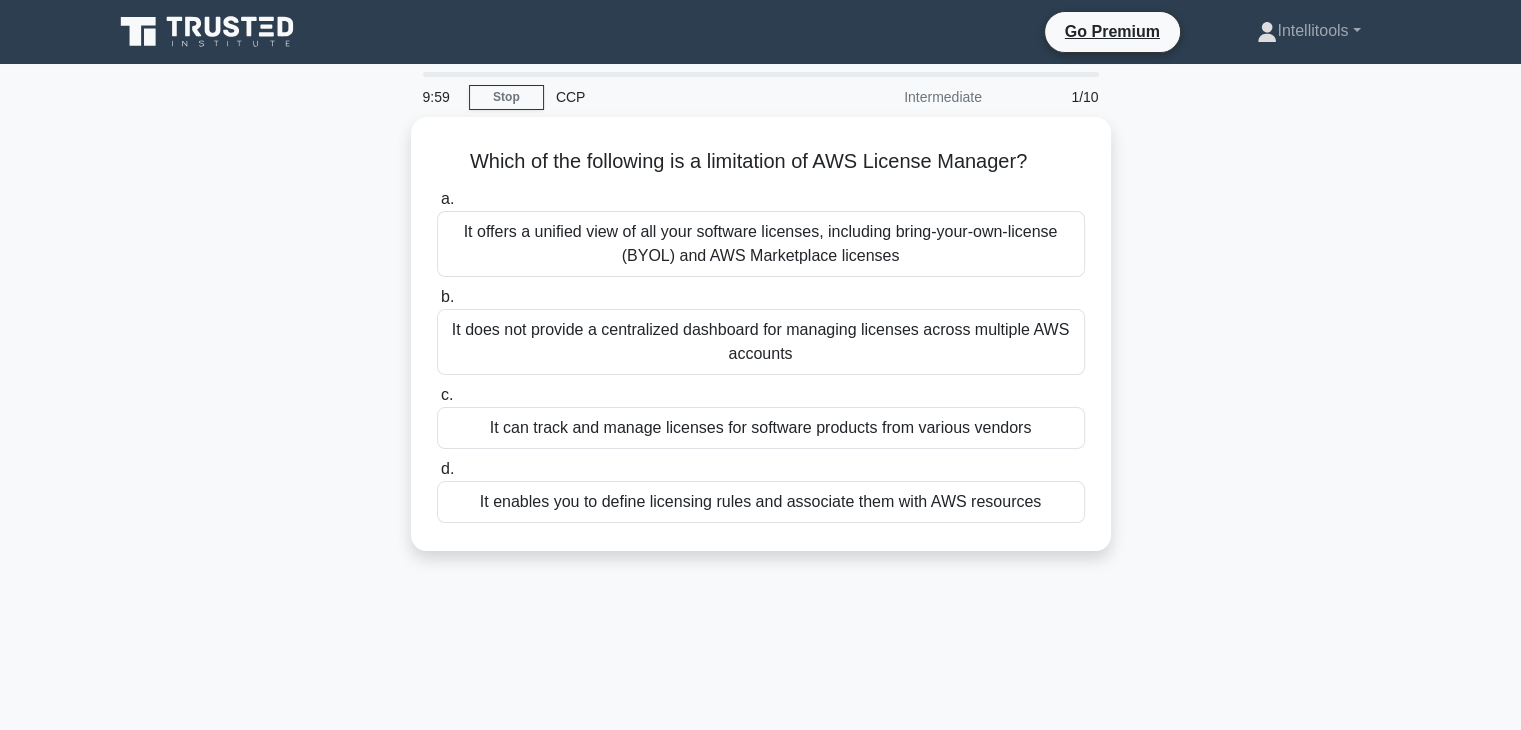click on "Which of the following is a limitation of AWS License Manager?
.spinner_0XTQ{transform-origin:center;animation:spinner_y6GP .75s linear infinite}@keyframes spinner_y6GP{100%{transform:rotate(360deg)}}
a.
It offers a unified view of all your software licenses, including bring-your-own-license (BYOL) and AWS Marketplace licenses
b." at bounding box center [761, 334] 